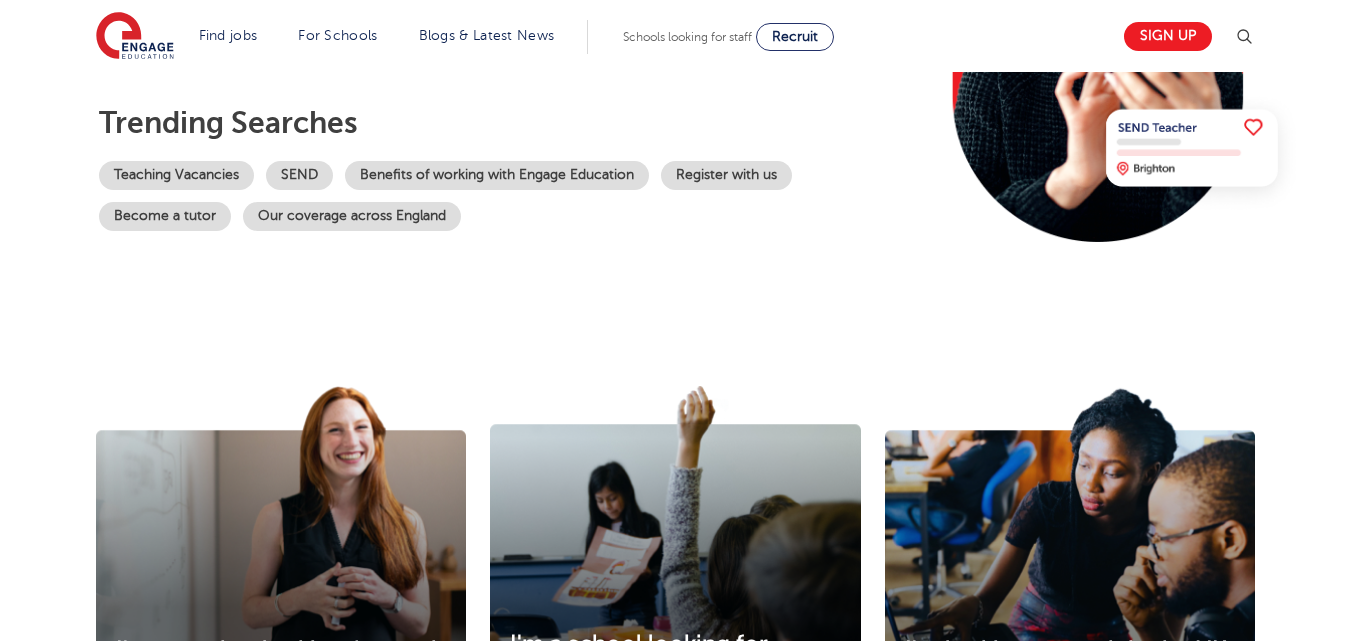 scroll, scrollTop: 360, scrollLeft: 0, axis: vertical 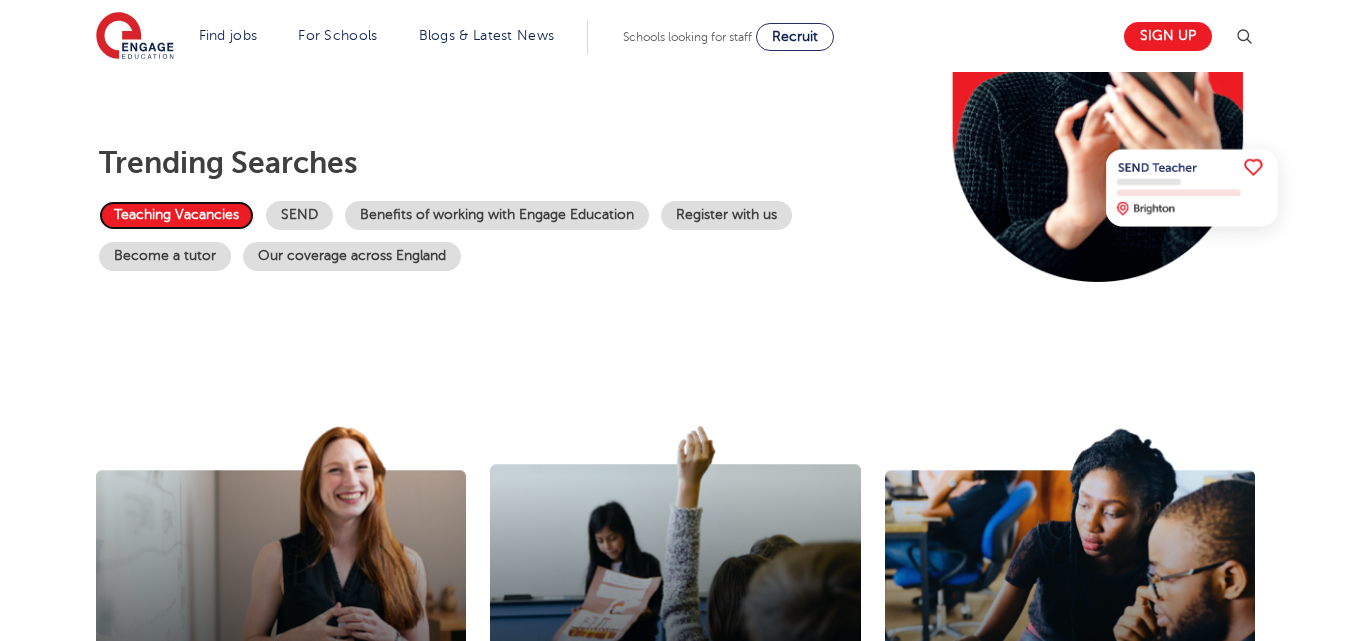 click on "Teaching Vacancies" at bounding box center [176, 215] 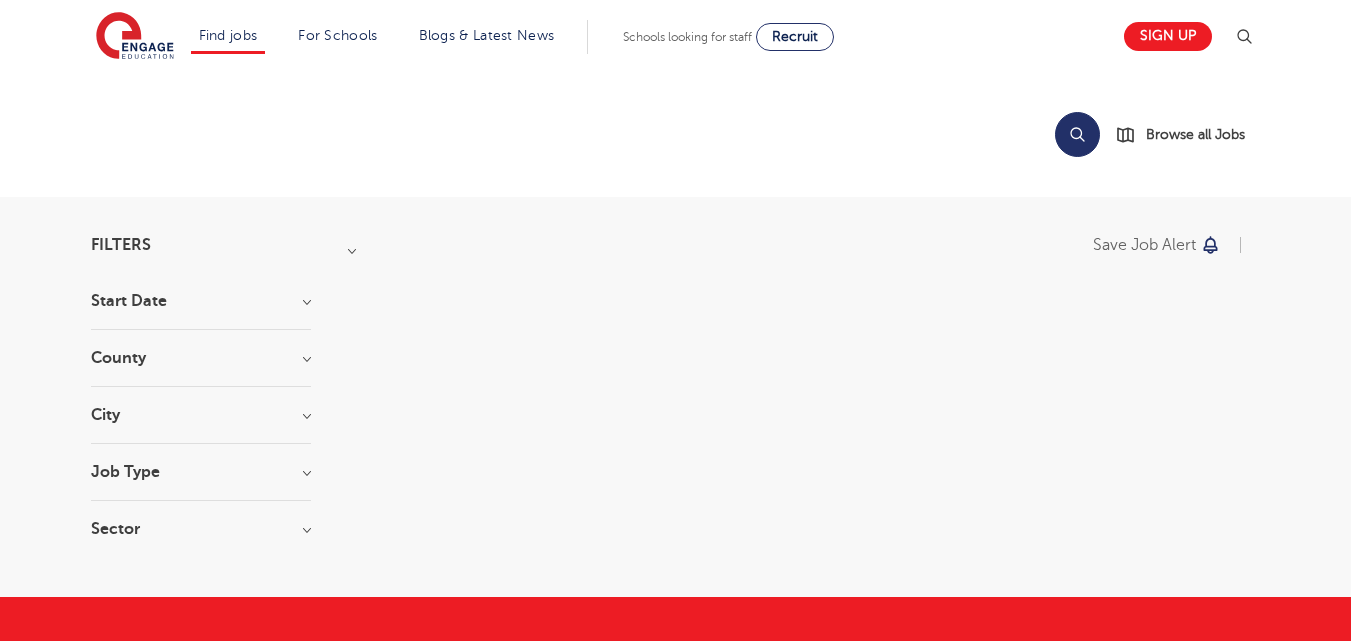 scroll, scrollTop: 0, scrollLeft: 0, axis: both 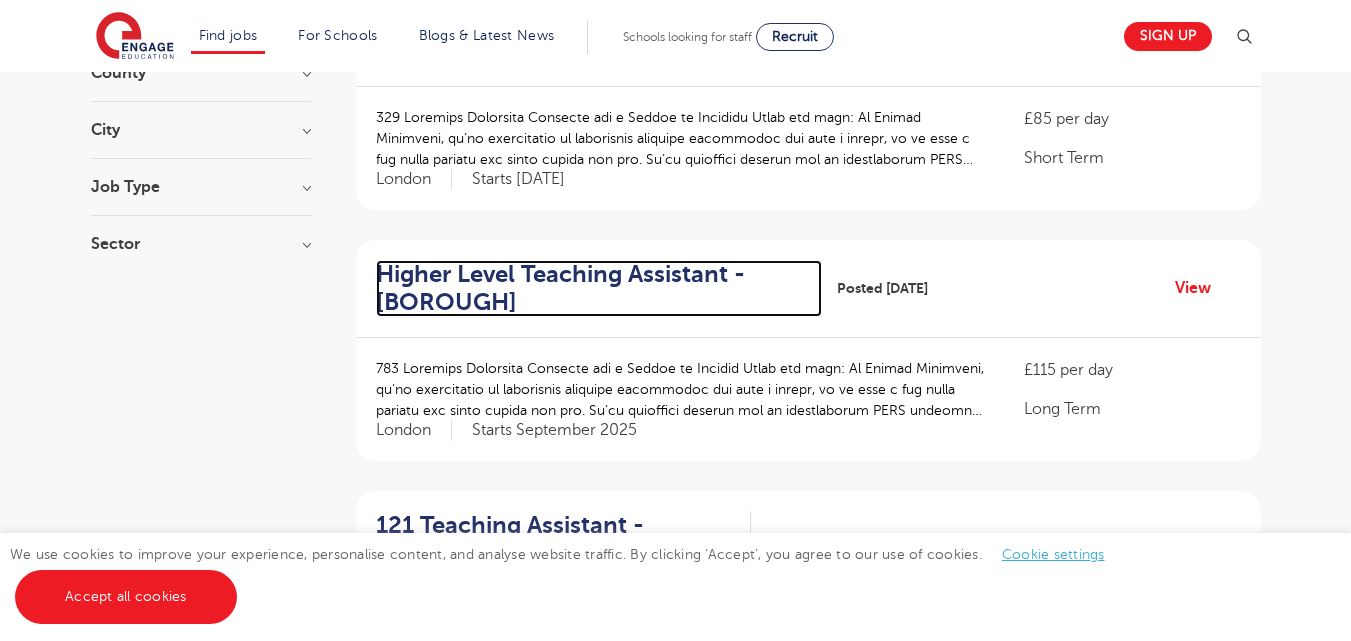 click on "Higher Level Teaching Assistant - Enfield" at bounding box center (591, 289) 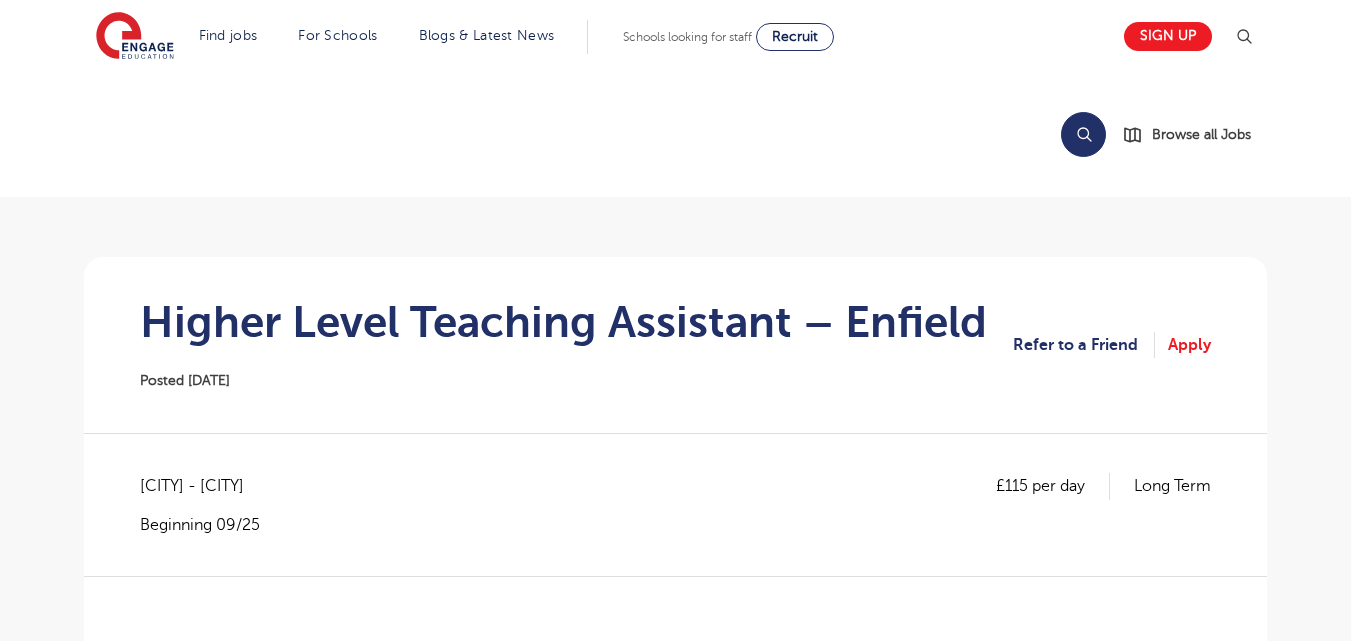 scroll, scrollTop: 0, scrollLeft: 0, axis: both 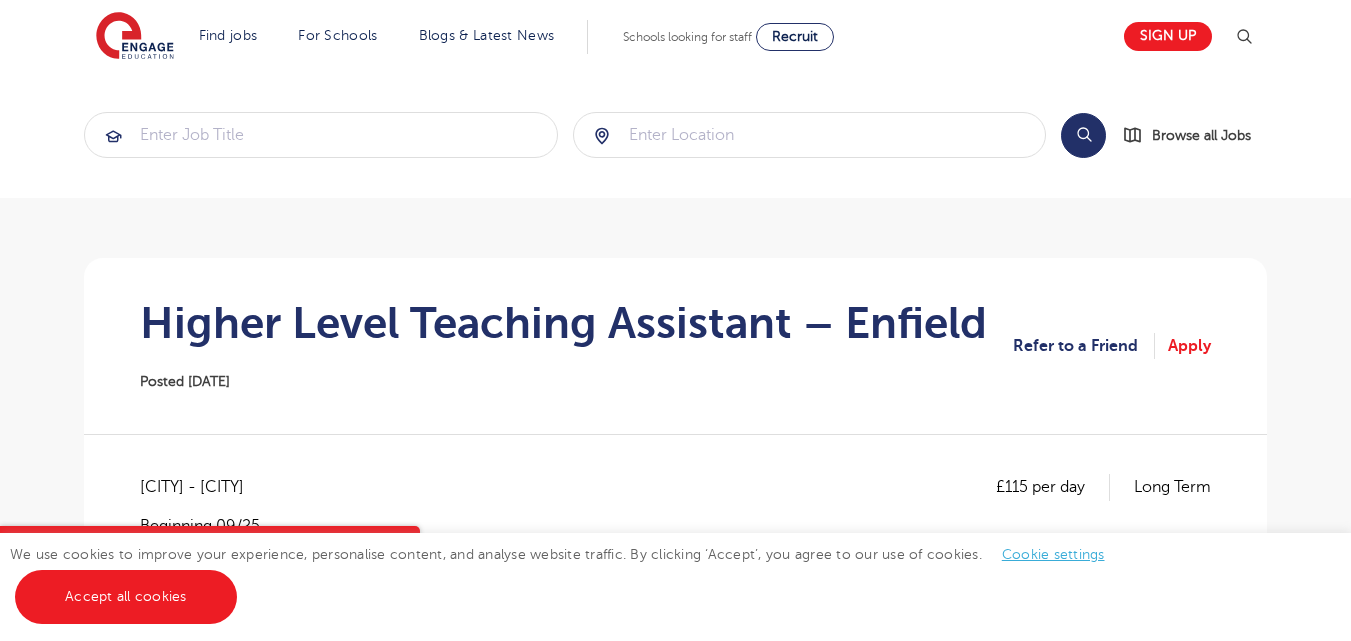 drag, startPoint x: 1359, startPoint y: 80, endPoint x: 1331, endPoint y: 38, distance: 50.47772 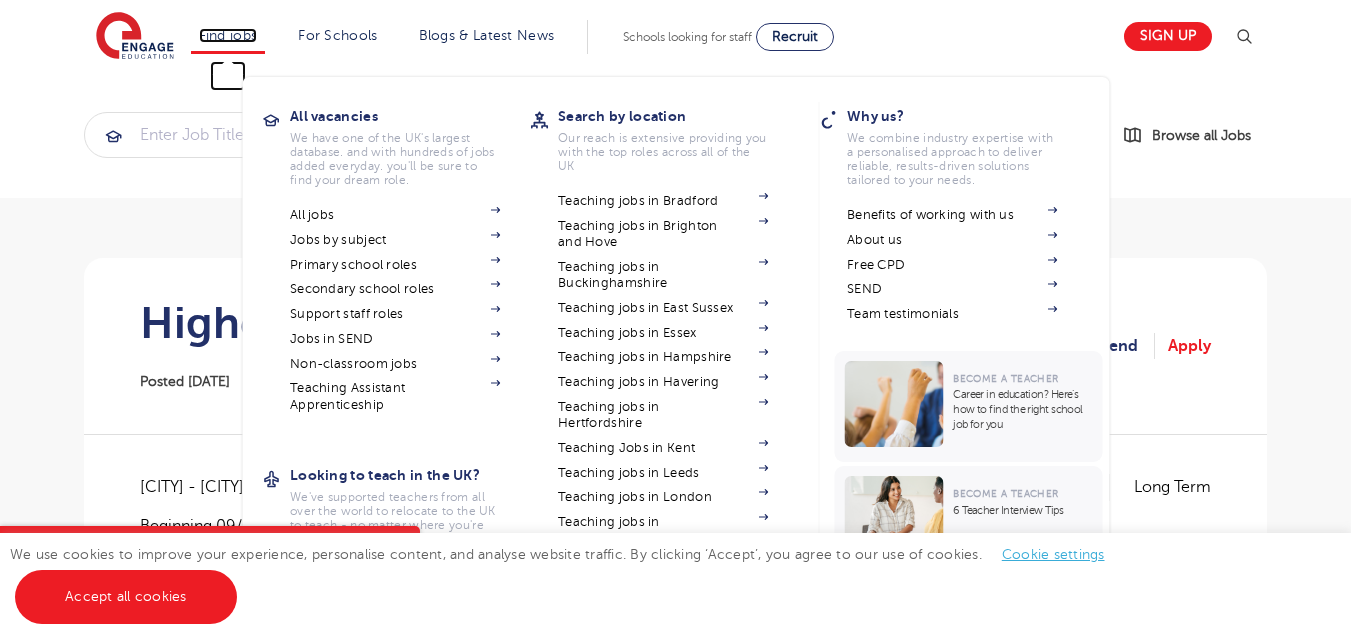click on "Find jobs" at bounding box center [228, 35] 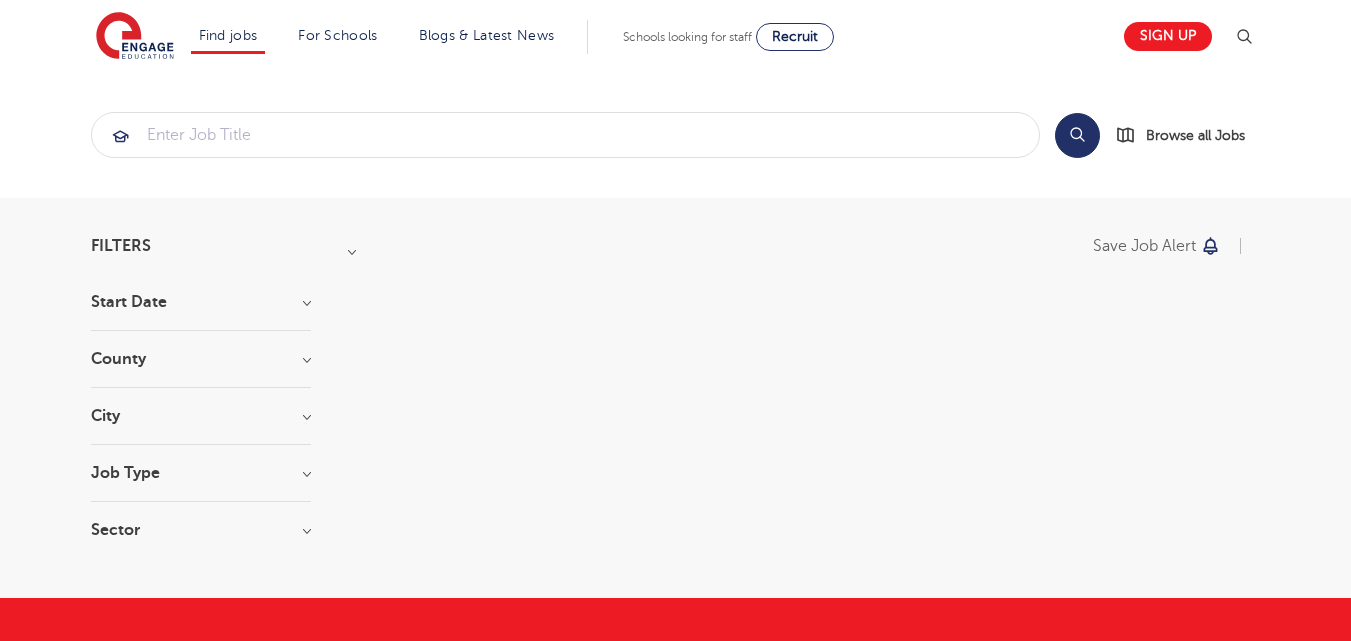 scroll, scrollTop: 0, scrollLeft: 0, axis: both 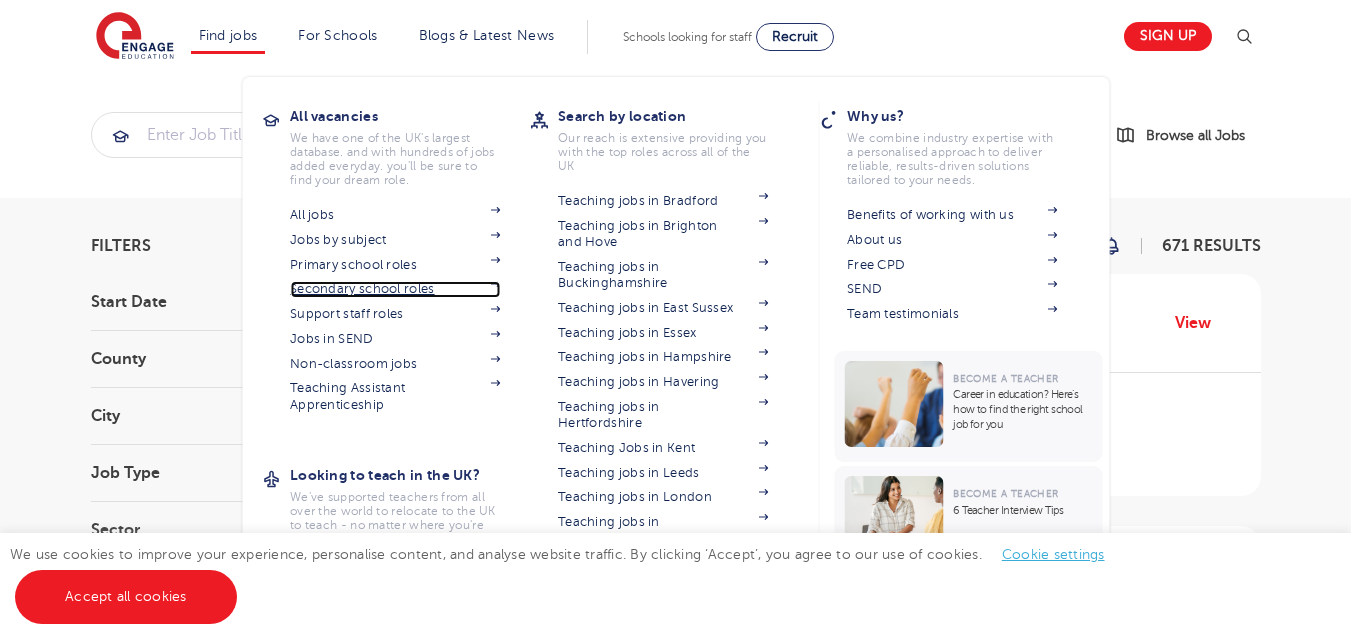 click on "Secondary school roles" at bounding box center (395, 289) 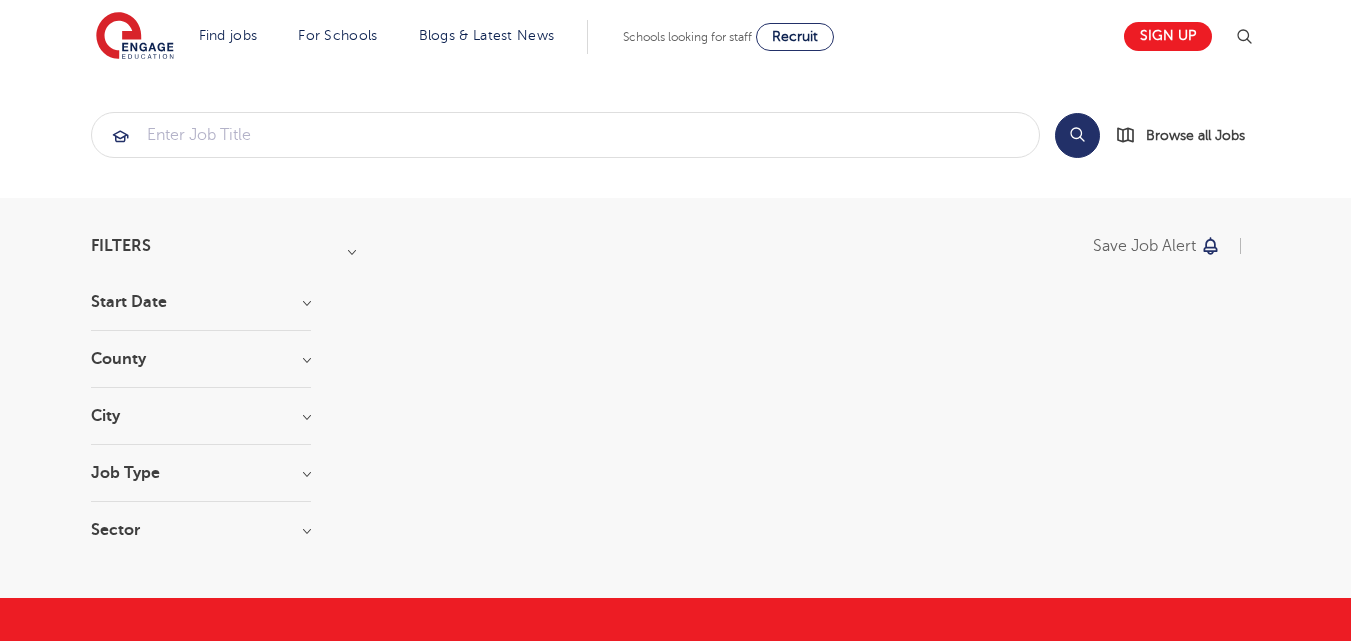 scroll, scrollTop: 0, scrollLeft: 0, axis: both 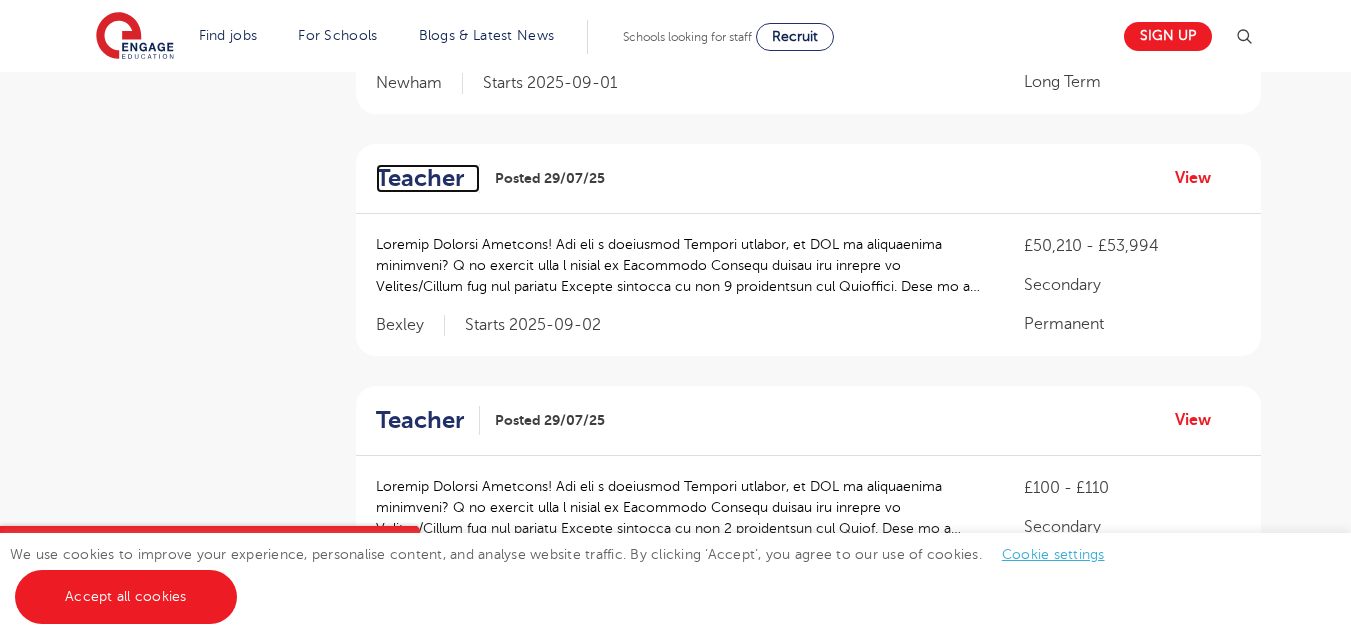 click on "Teacher" at bounding box center (420, 178) 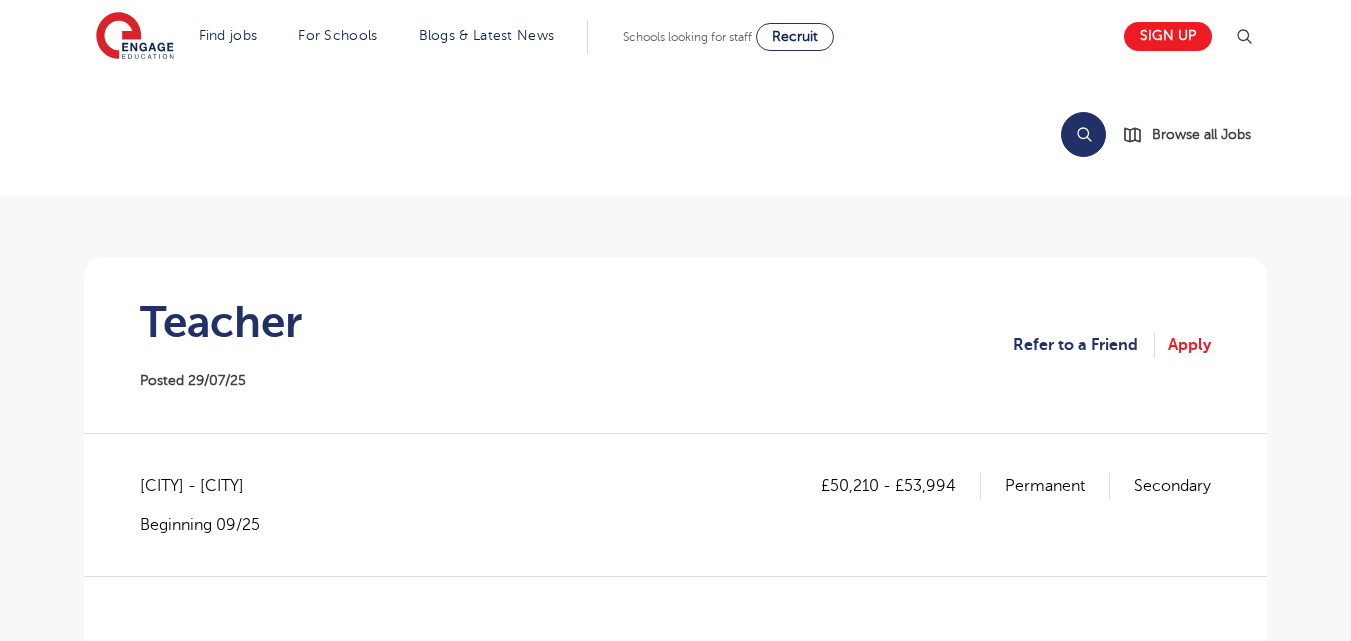 scroll, scrollTop: 0, scrollLeft: 0, axis: both 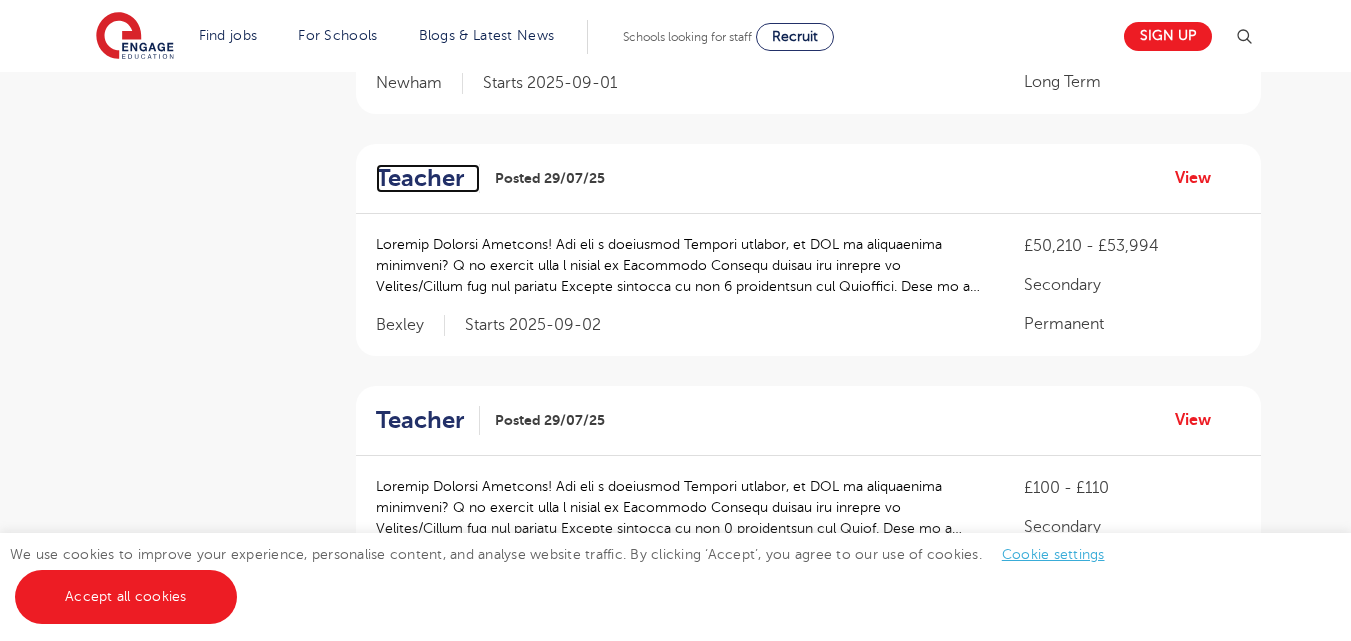 click on "Teacher" at bounding box center (420, 178) 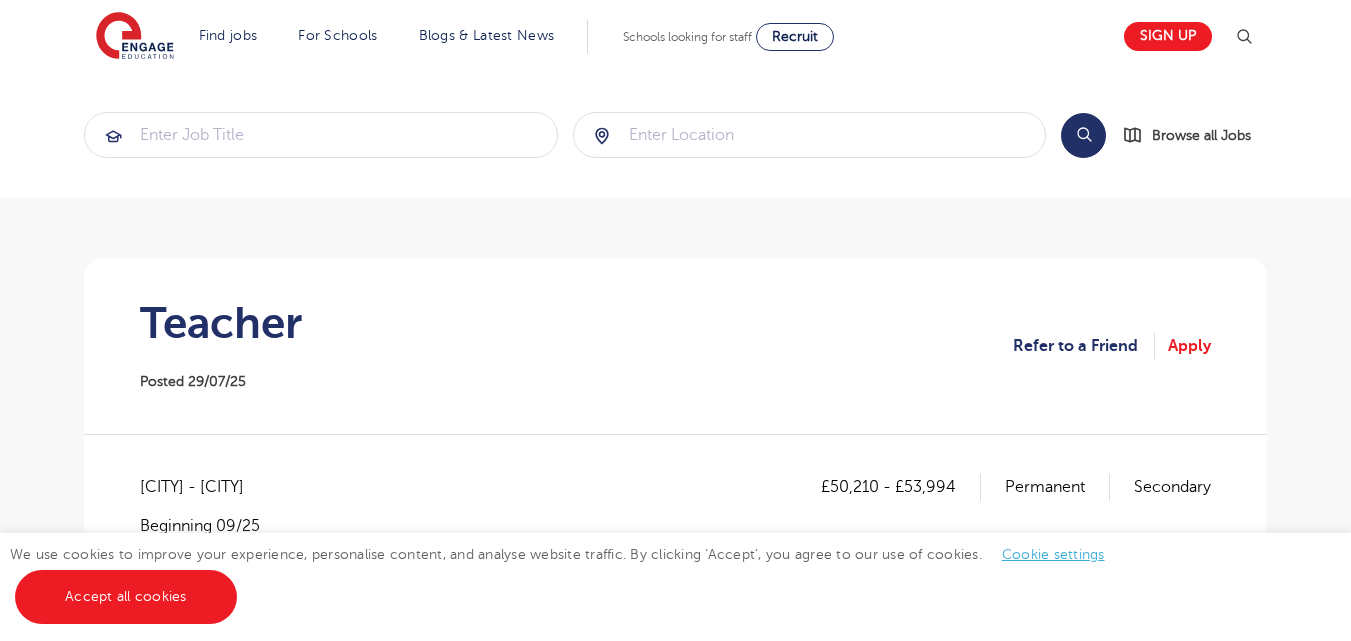 scroll, scrollTop: 0, scrollLeft: 0, axis: both 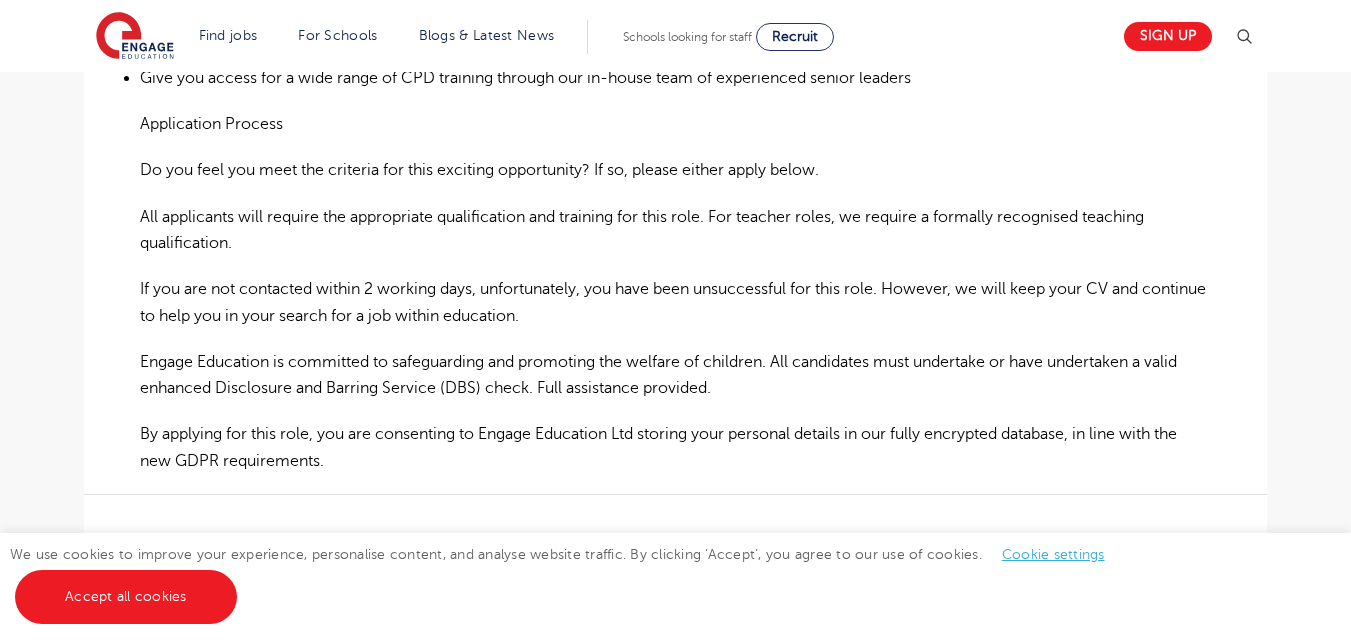 drag, startPoint x: 1365, startPoint y: 228, endPoint x: 1365, endPoint y: 304, distance: 76 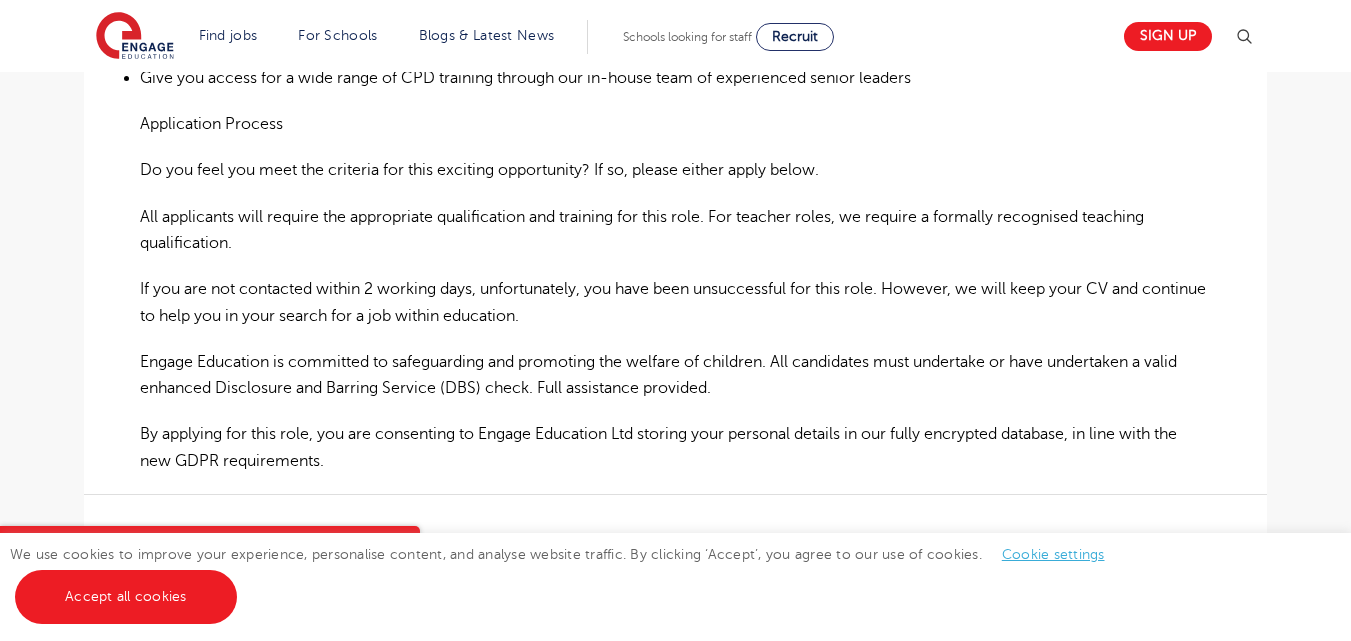 scroll, scrollTop: 1018, scrollLeft: 0, axis: vertical 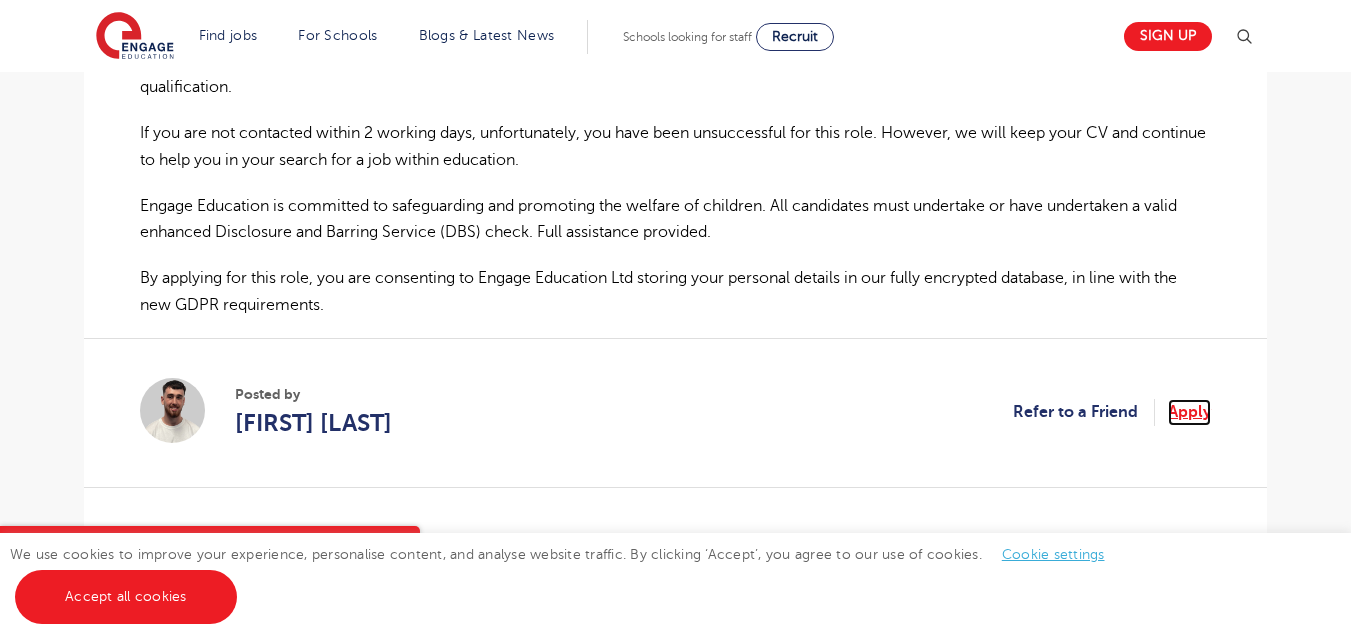 click on "Apply" at bounding box center [1189, 412] 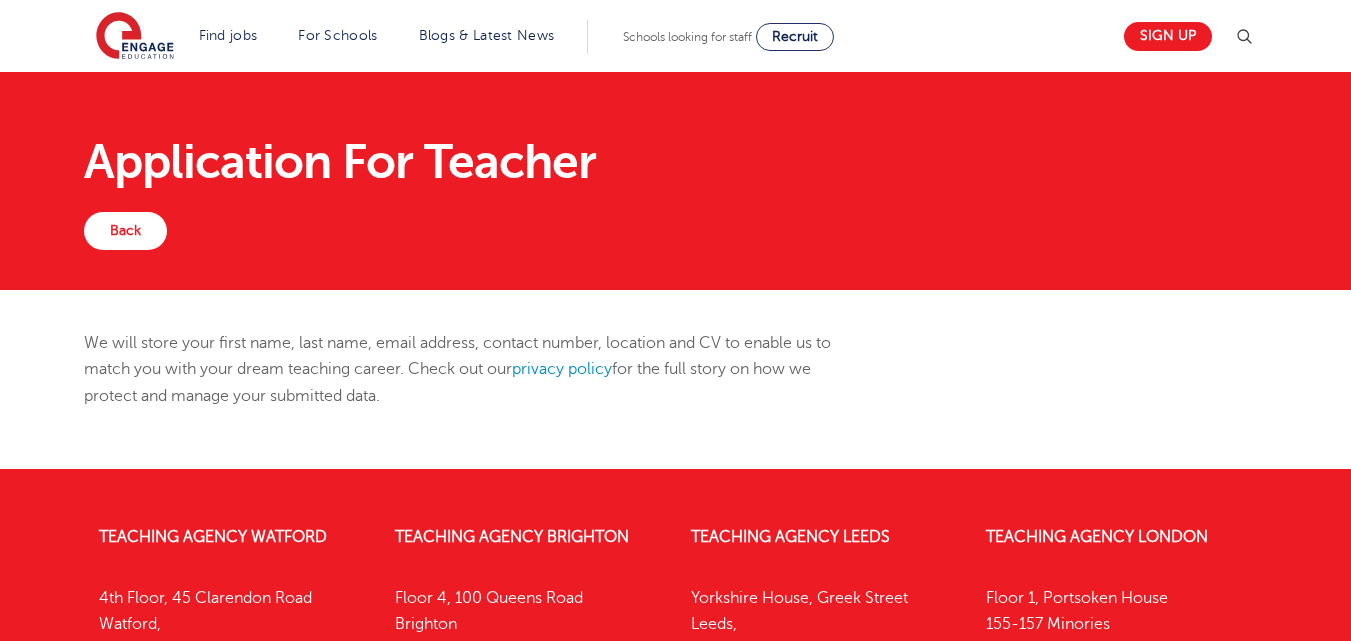 scroll, scrollTop: 0, scrollLeft: 0, axis: both 